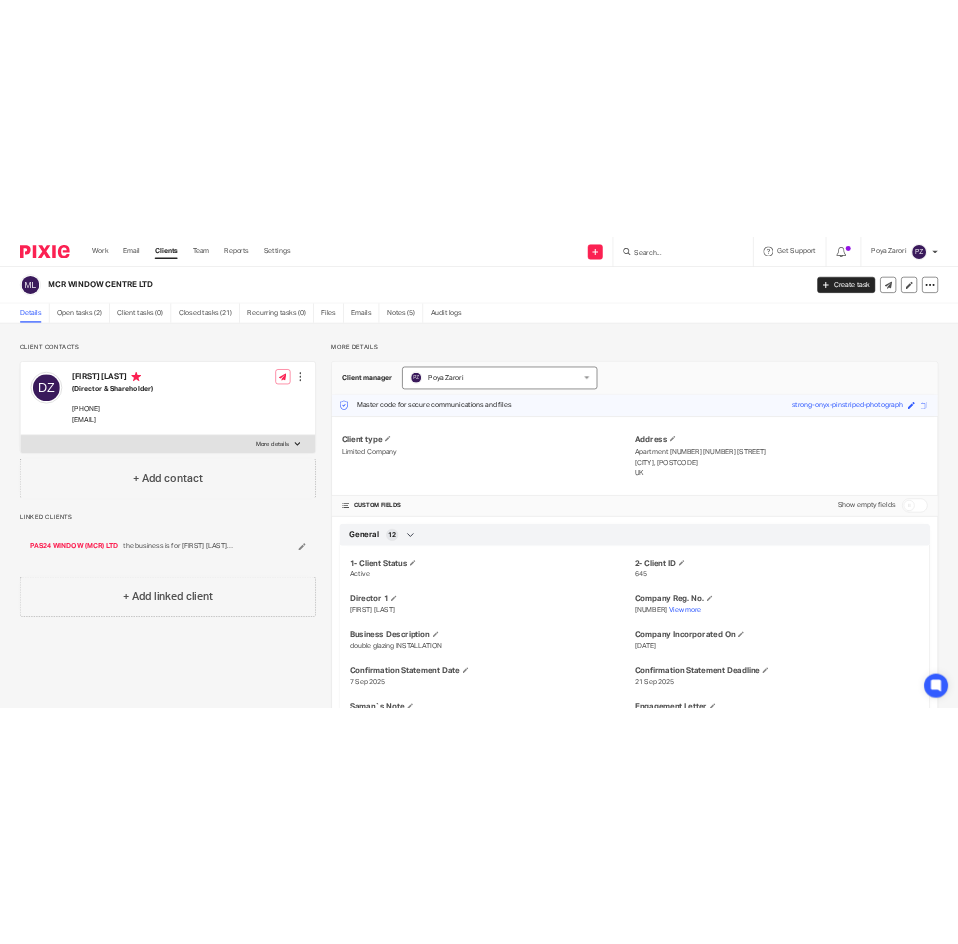 scroll, scrollTop: 0, scrollLeft: 0, axis: both 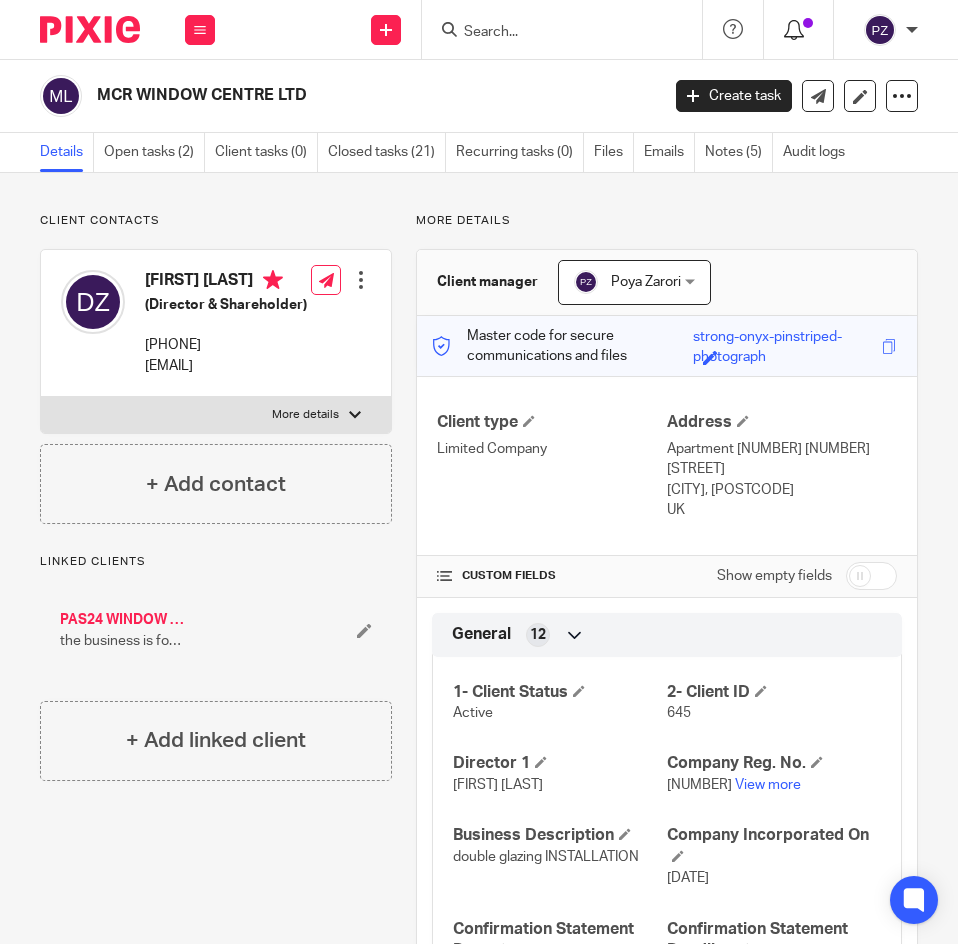 click at bounding box center [794, 30] 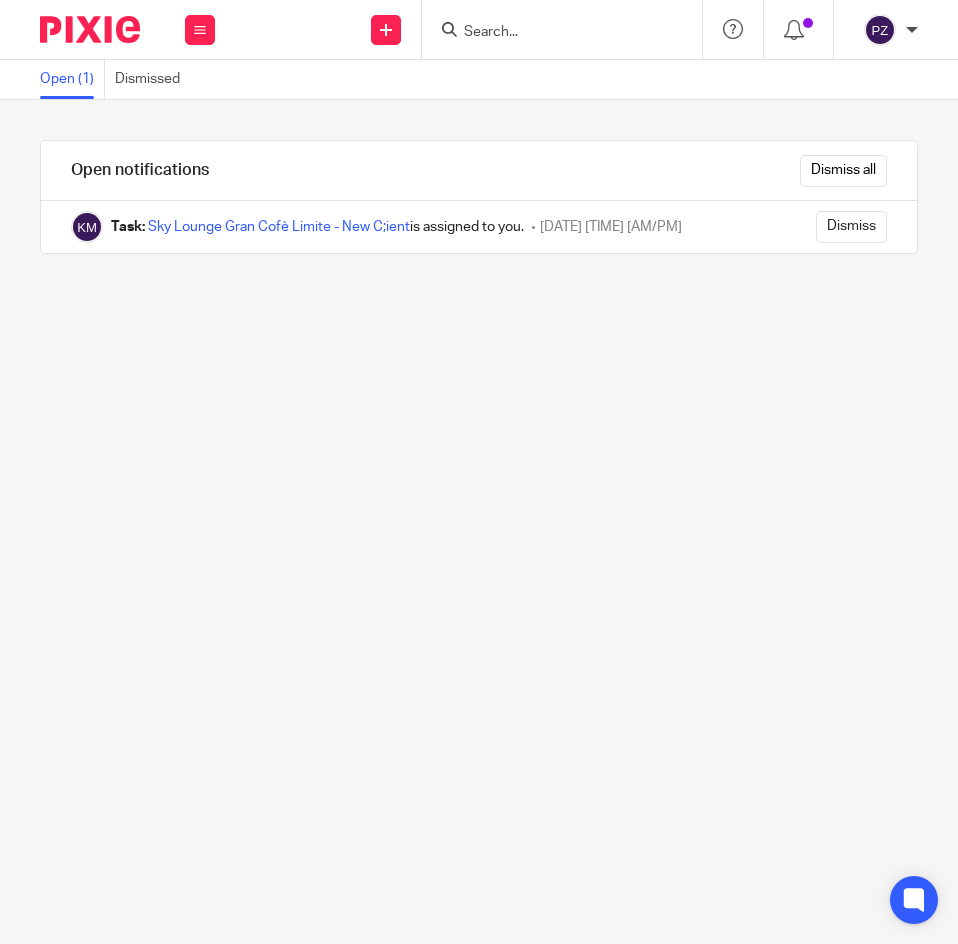 scroll, scrollTop: 0, scrollLeft: 0, axis: both 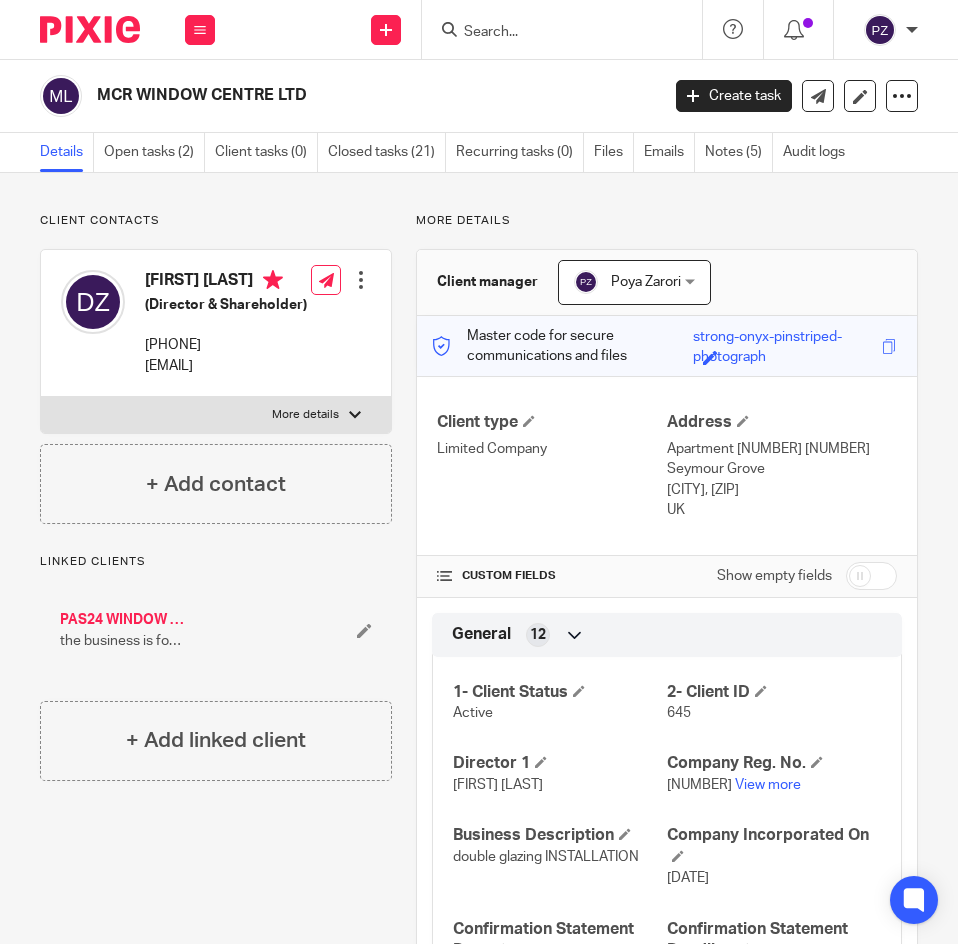 click at bounding box center [552, 33] 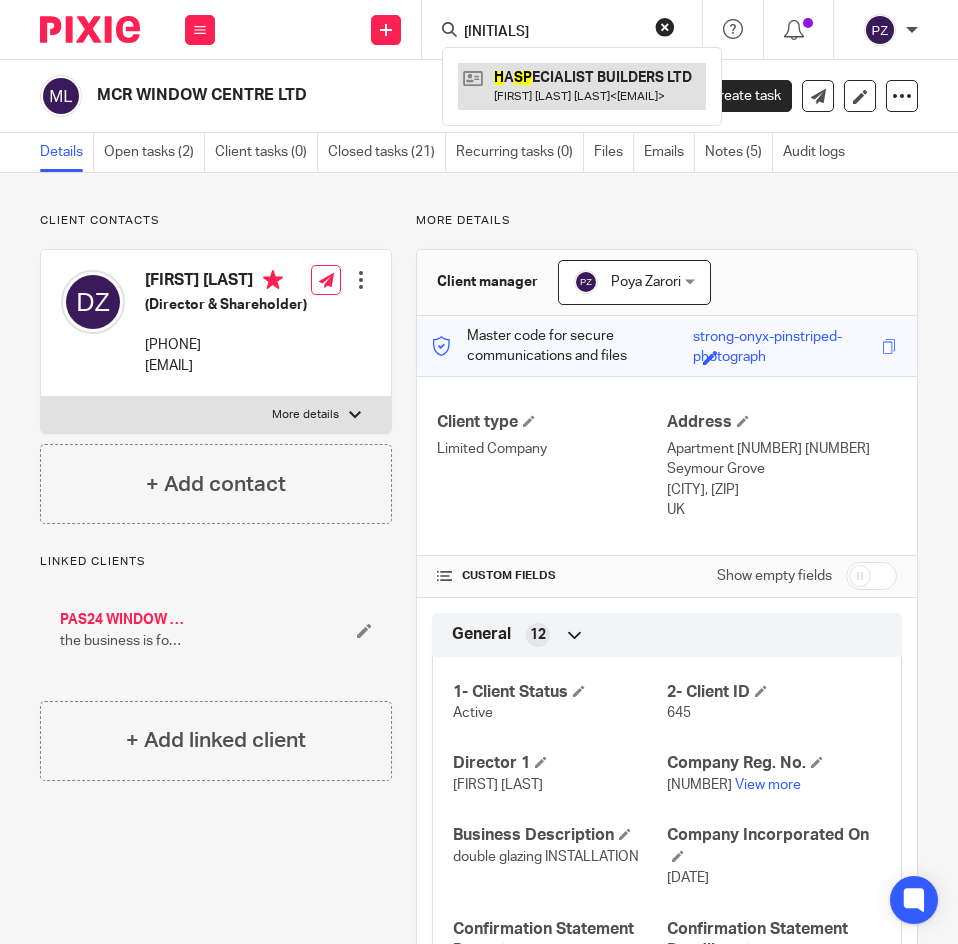 type on "[INITIALS]" 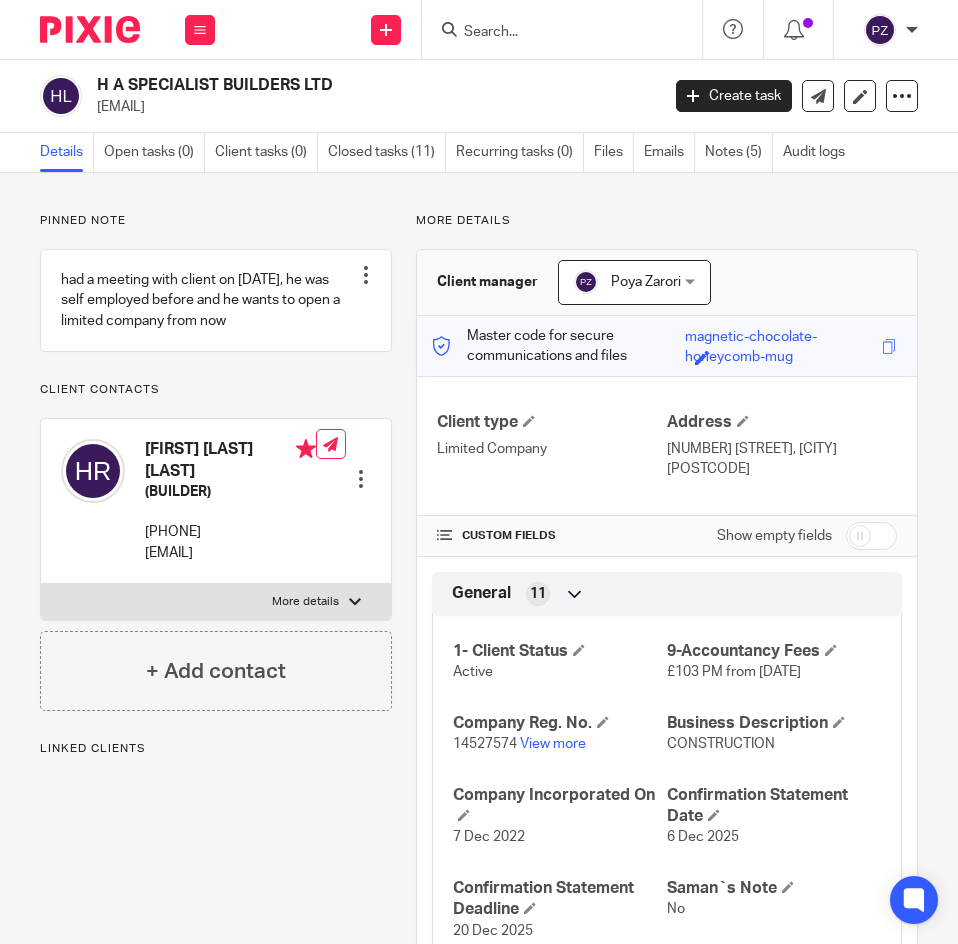 click on "More details" at bounding box center (216, 602) 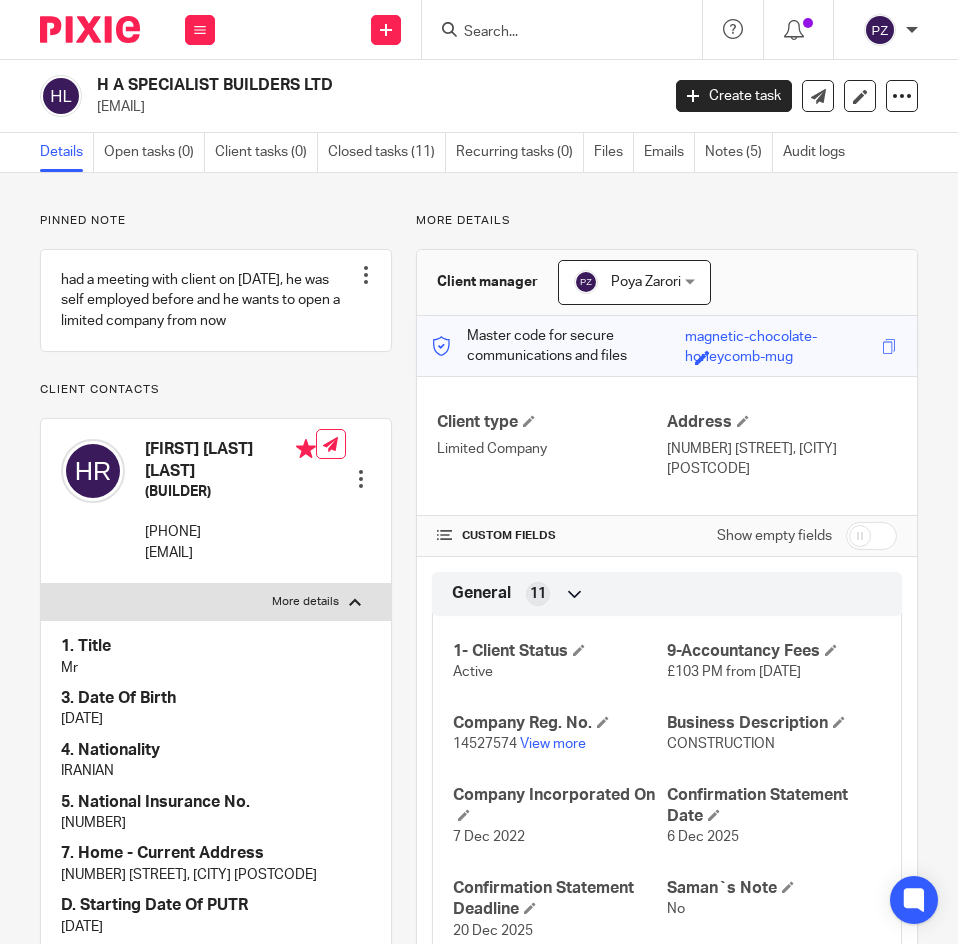 scroll, scrollTop: 0, scrollLeft: 0, axis: both 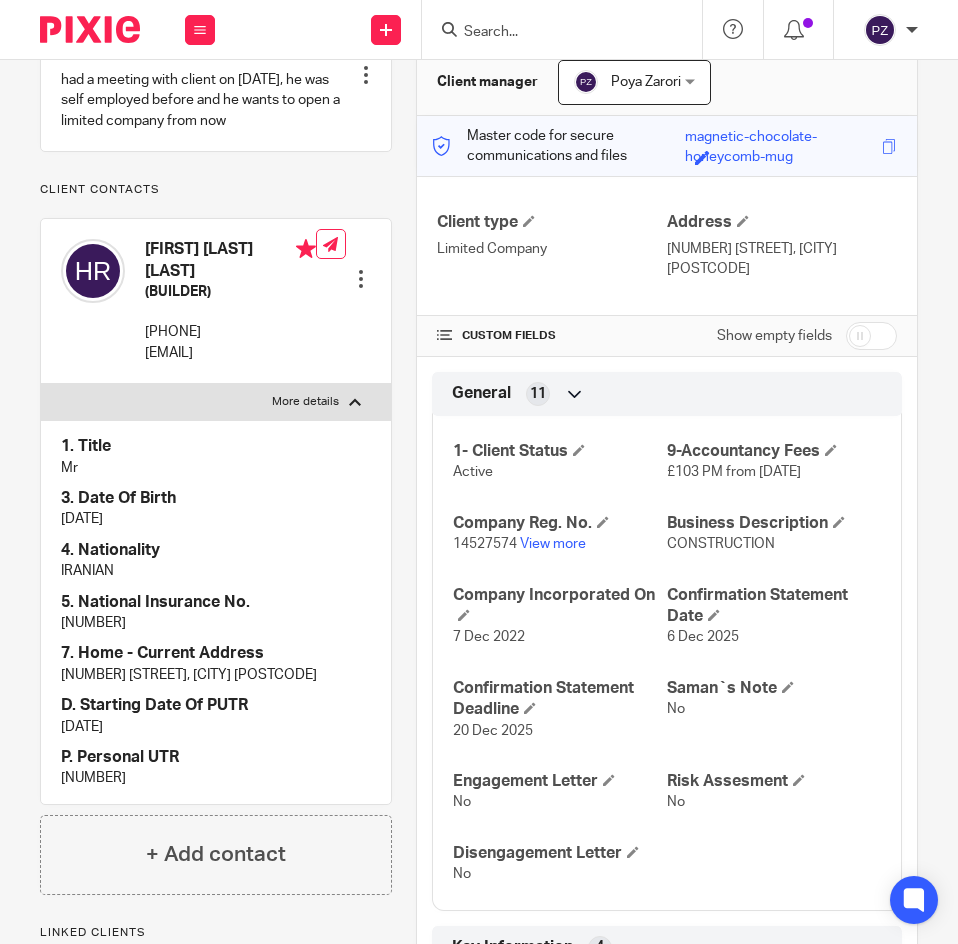 click on "SZ234245B" at bounding box center (216, 623) 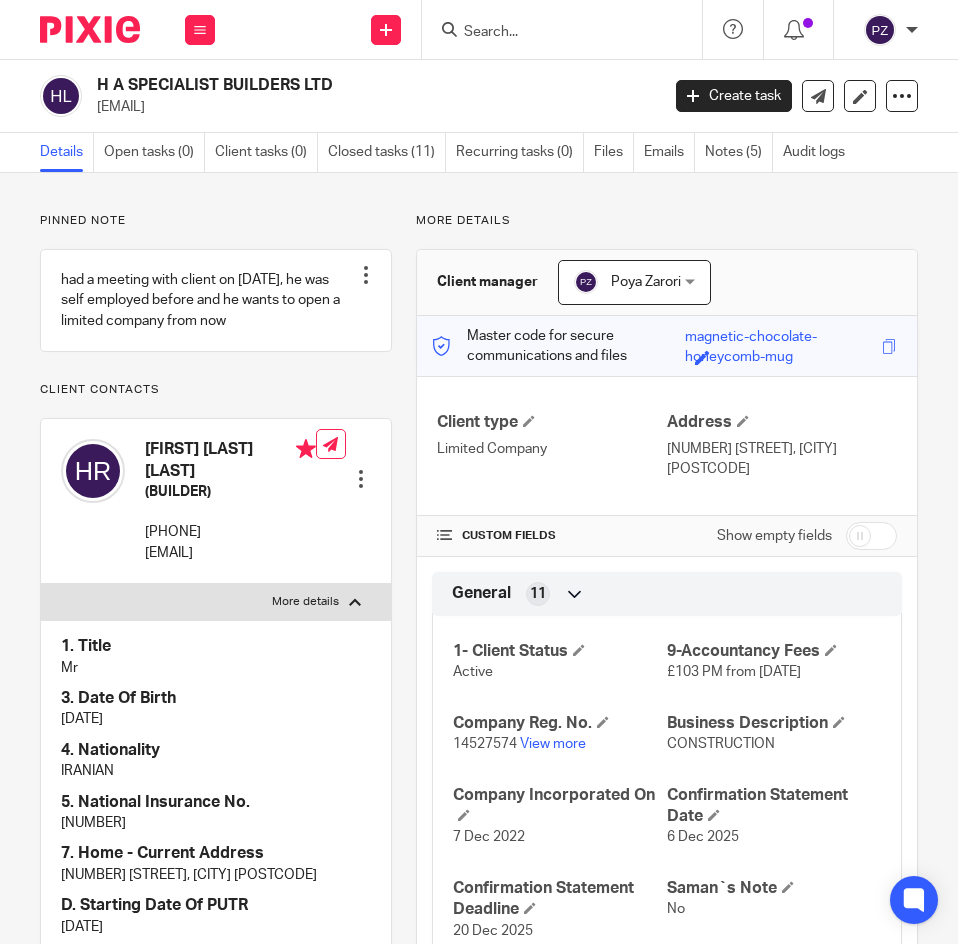 click on "[EMAIL]" at bounding box center (371, 107) 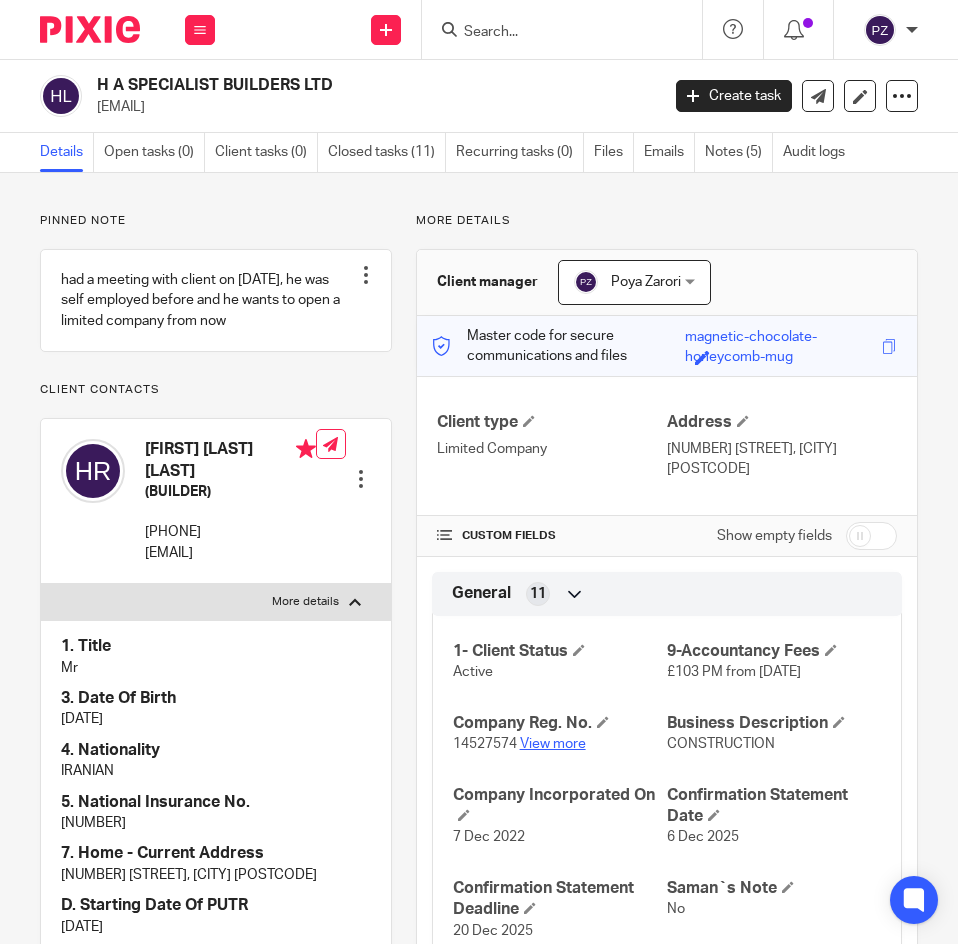 click on "View more" at bounding box center (553, 744) 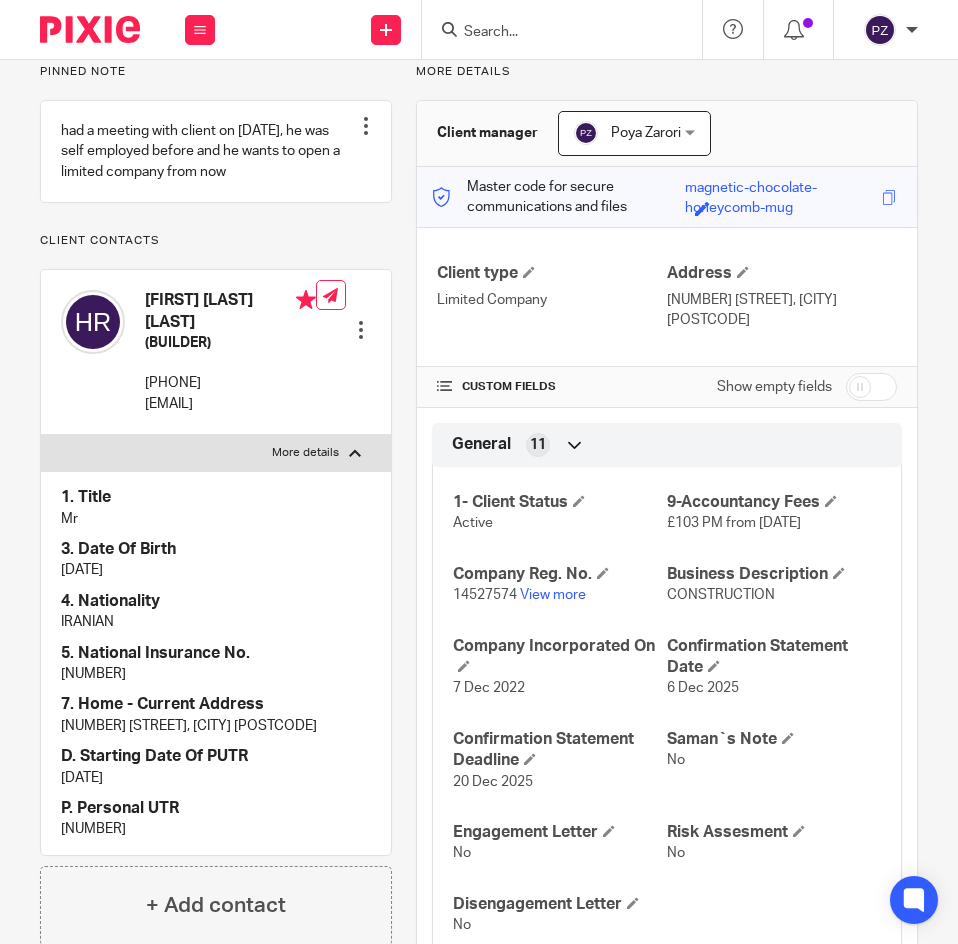 scroll, scrollTop: 100, scrollLeft: 0, axis: vertical 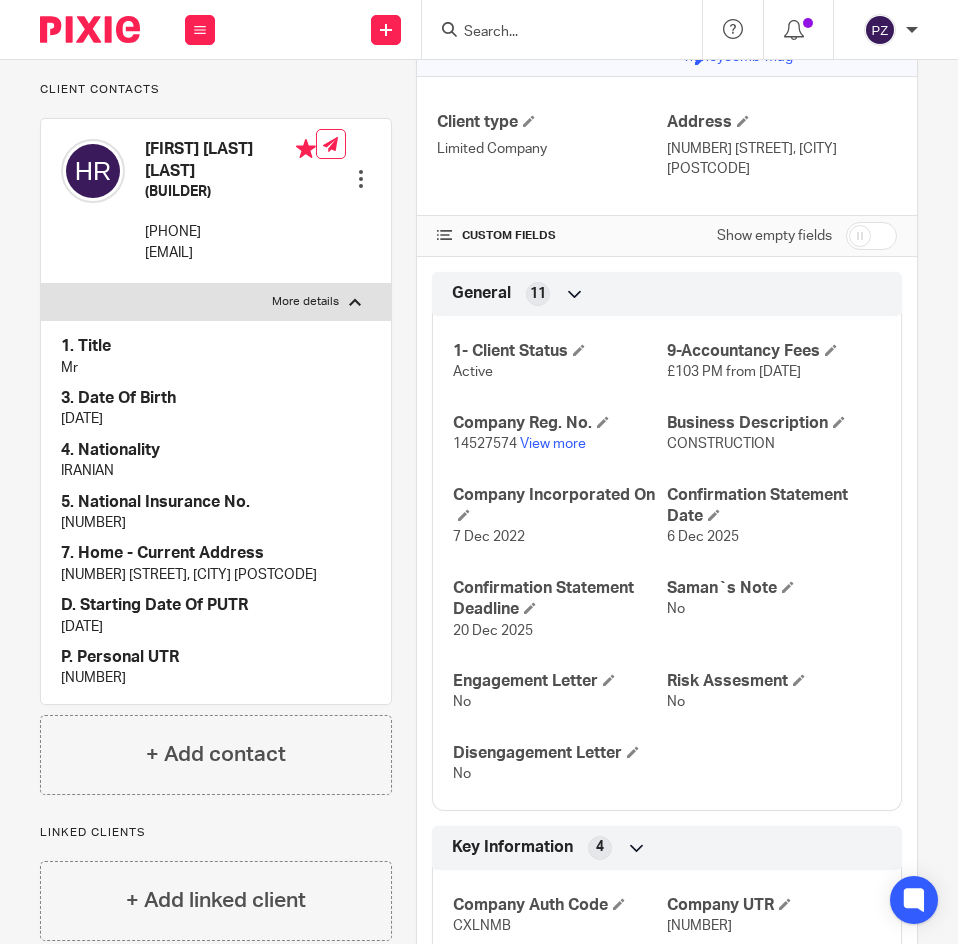 click on "3994739267" at bounding box center (216, 678) 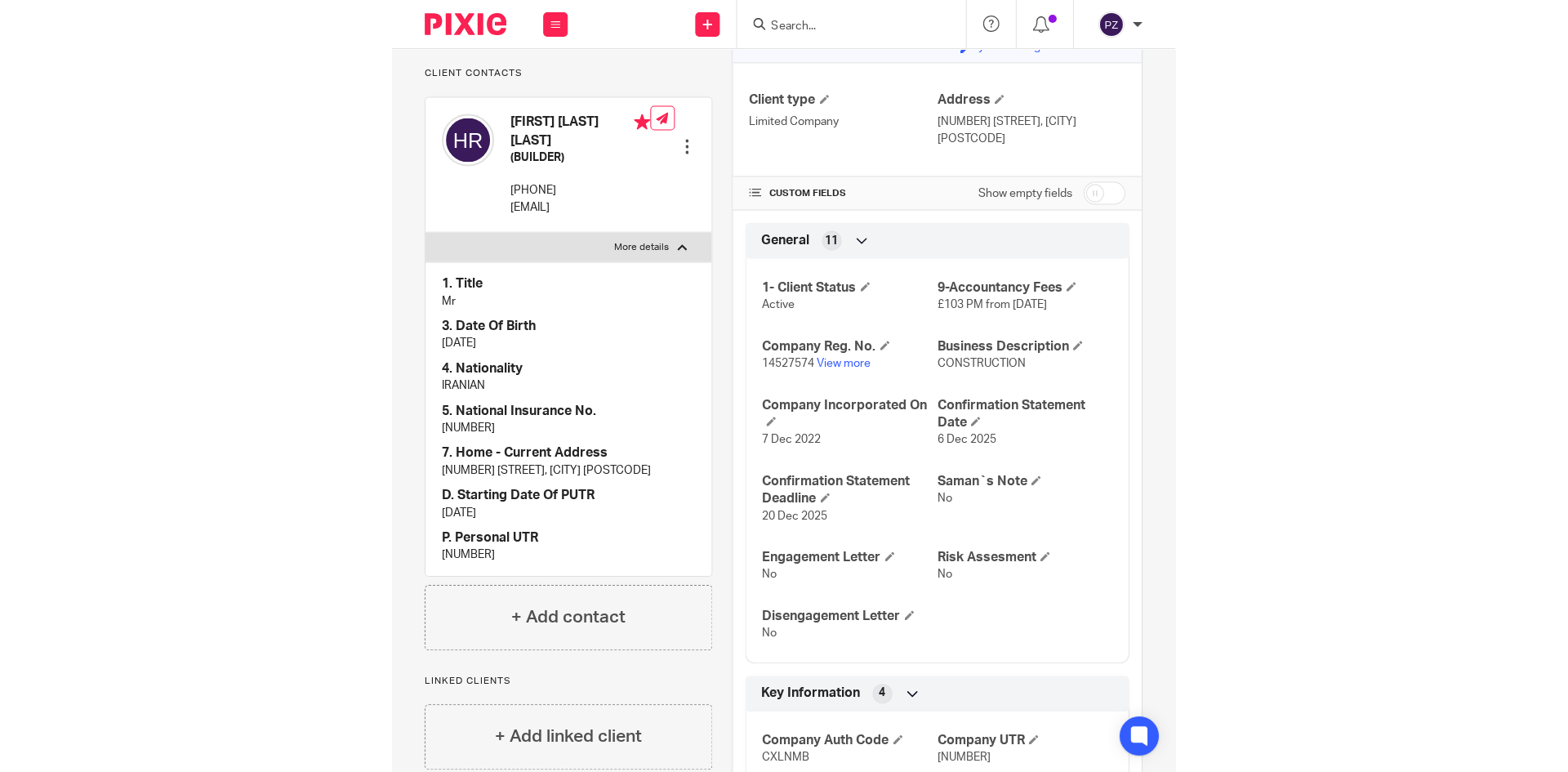 scroll, scrollTop: 82, scrollLeft: 0, axis: vertical 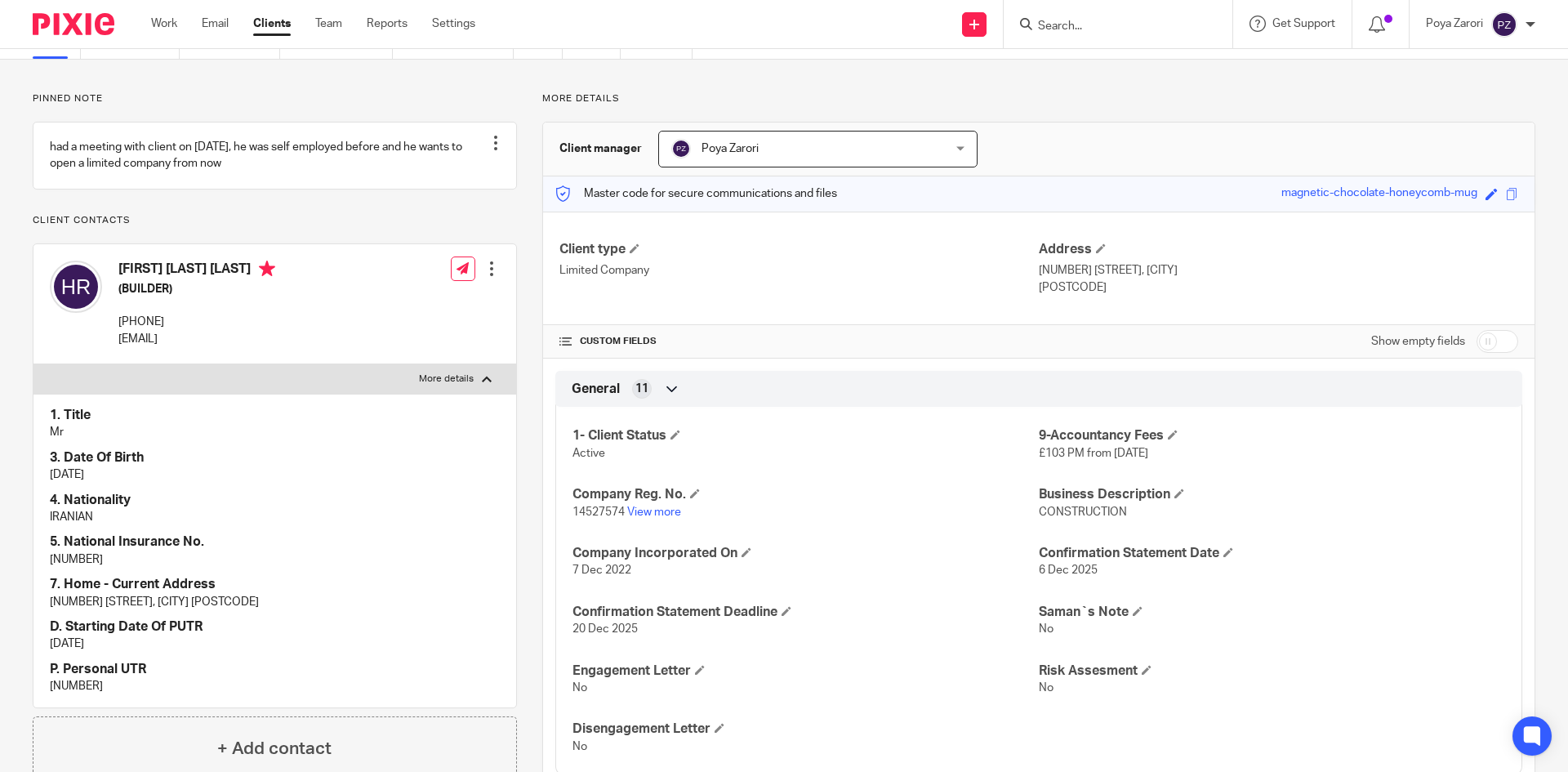 drag, startPoint x: 240, startPoint y: 284, endPoint x: 118, endPoint y: 286, distance: 122.01639 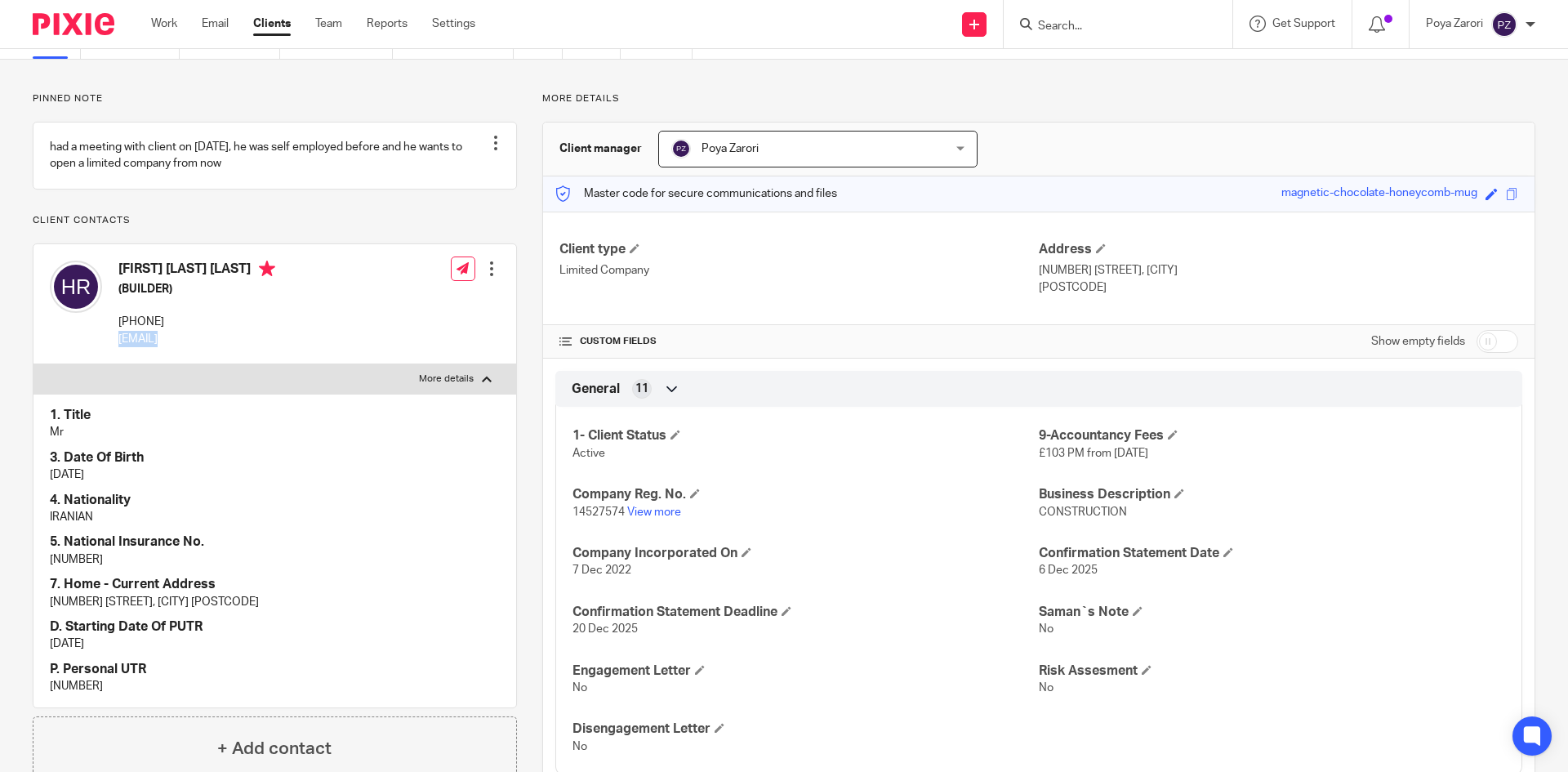 click on "hassanrizi65@gmail.com" at bounding box center (197, 339) 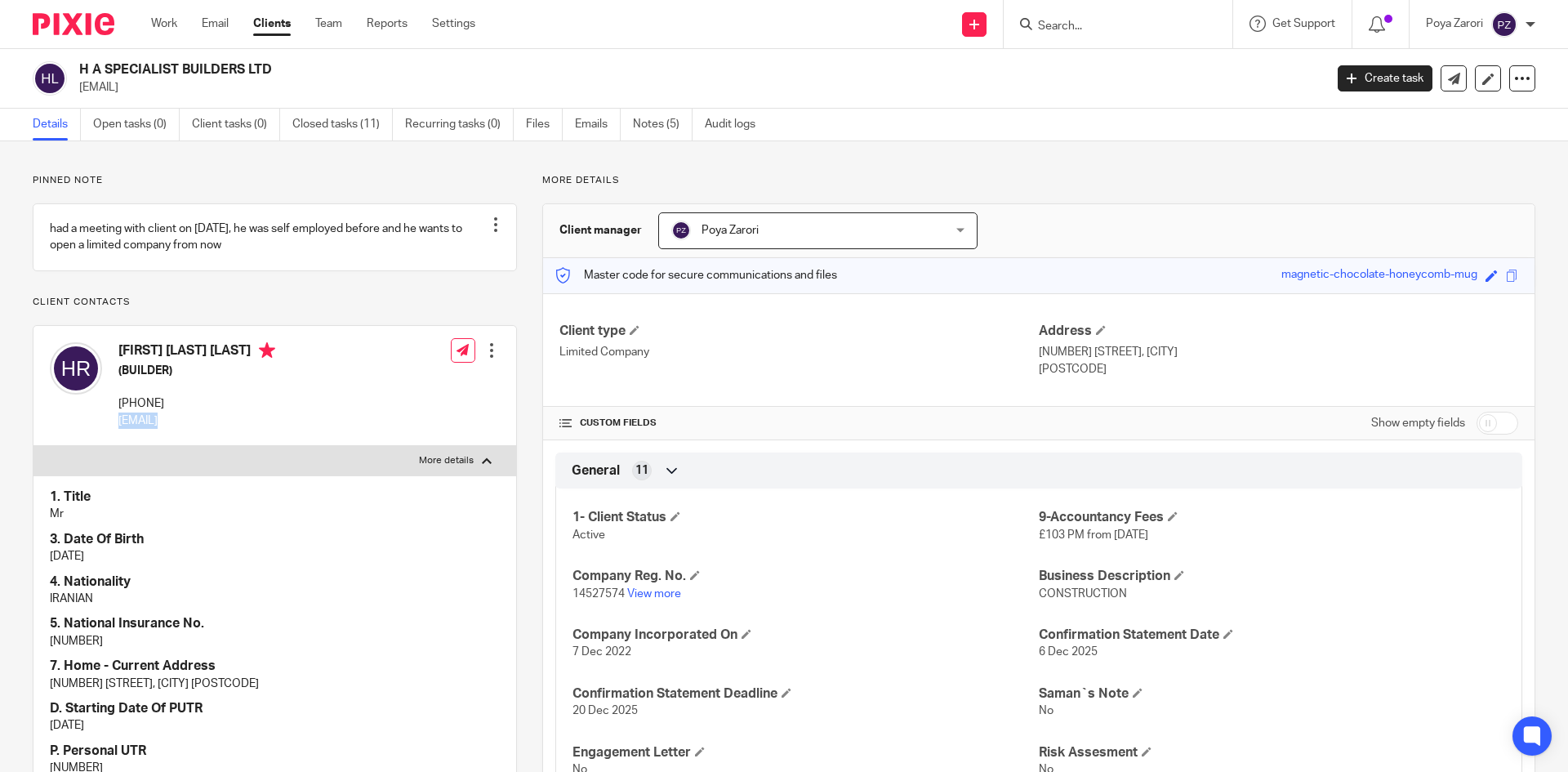 drag, startPoint x: 273, startPoint y: 71, endPoint x: 82, endPoint y: 72, distance: 191.00262 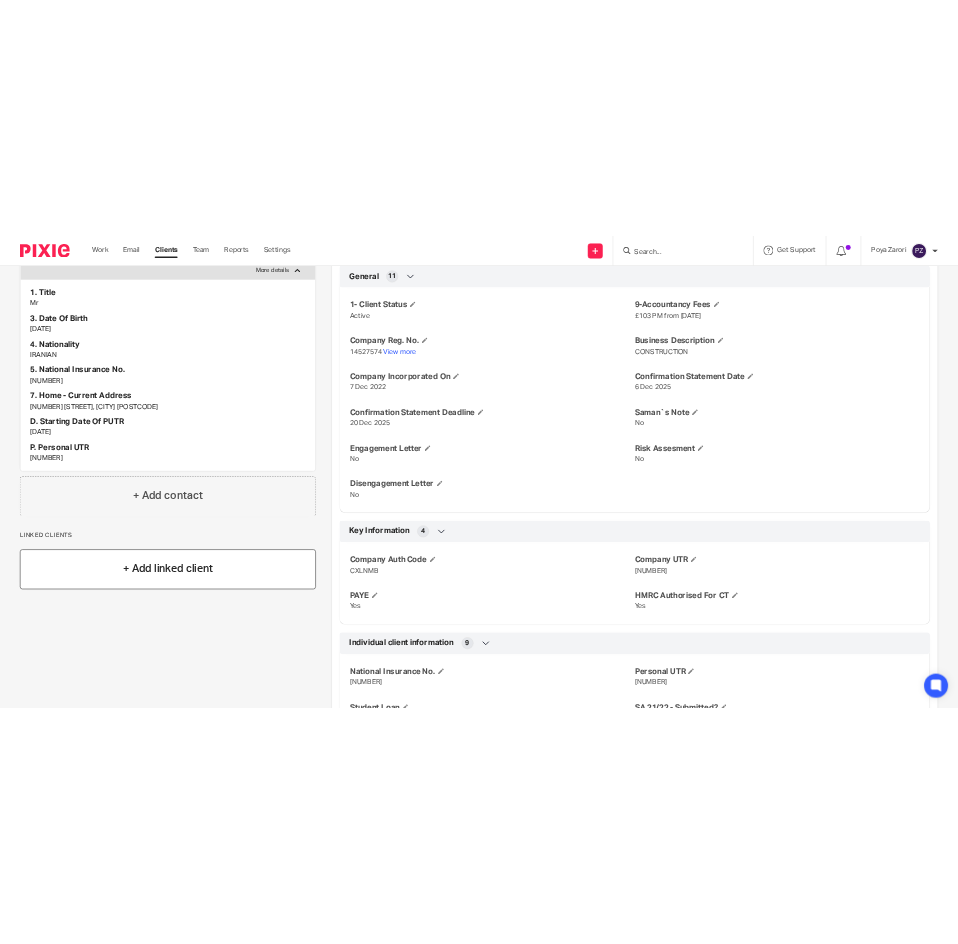 scroll, scrollTop: 500, scrollLeft: 0, axis: vertical 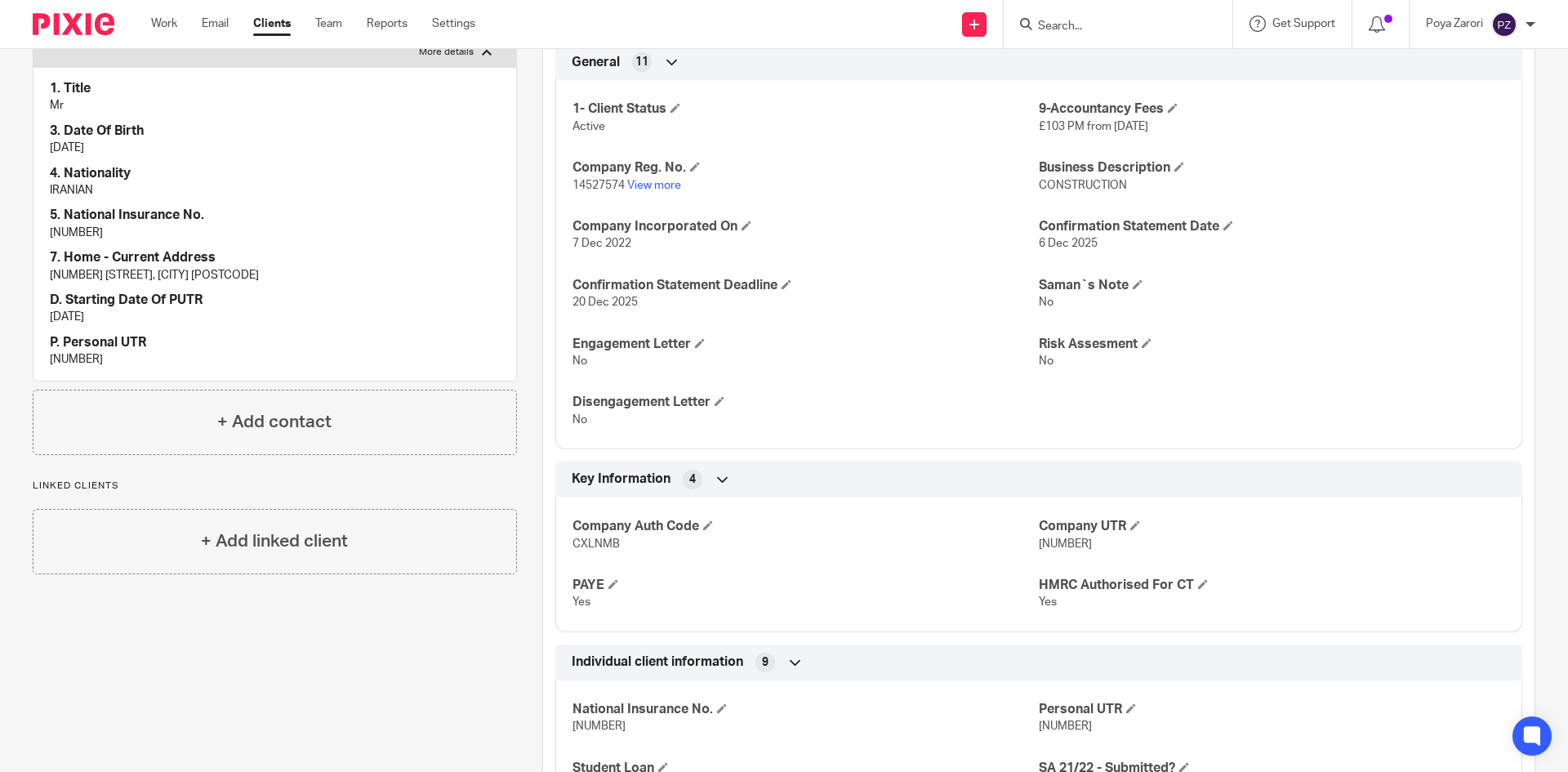 click on "SZ234245B" at bounding box center [274, 233] 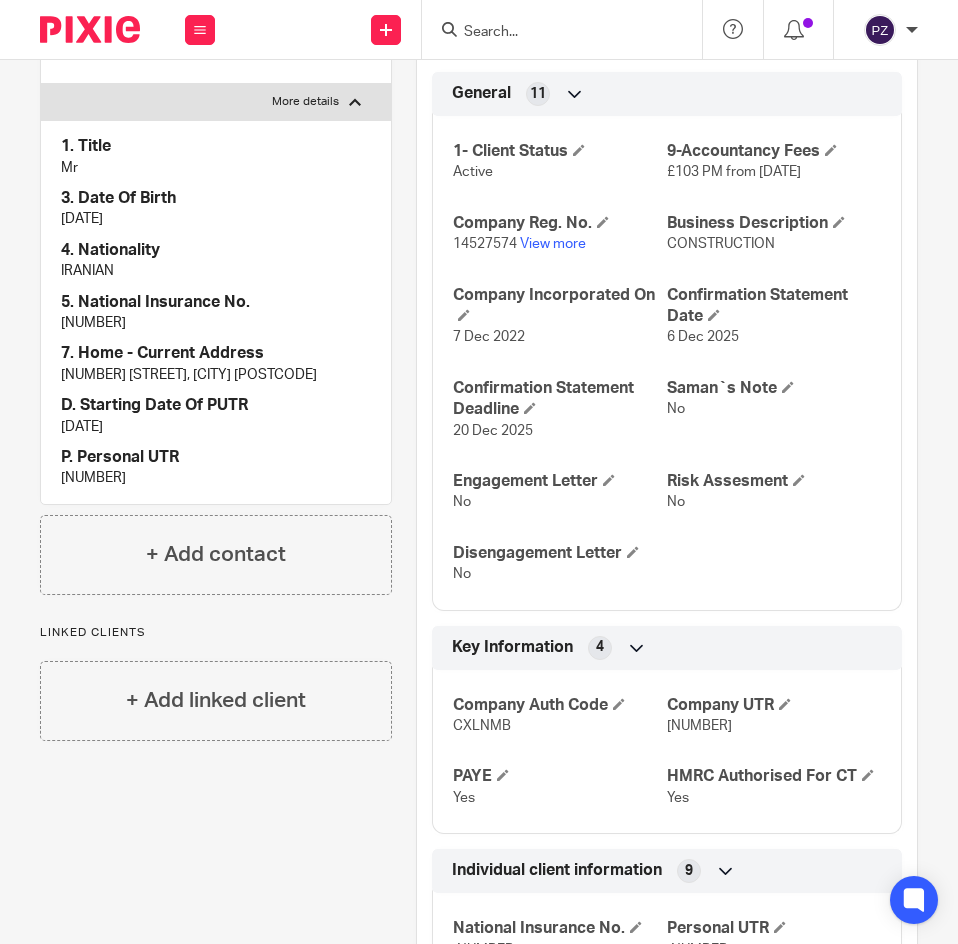 click at bounding box center (552, 33) 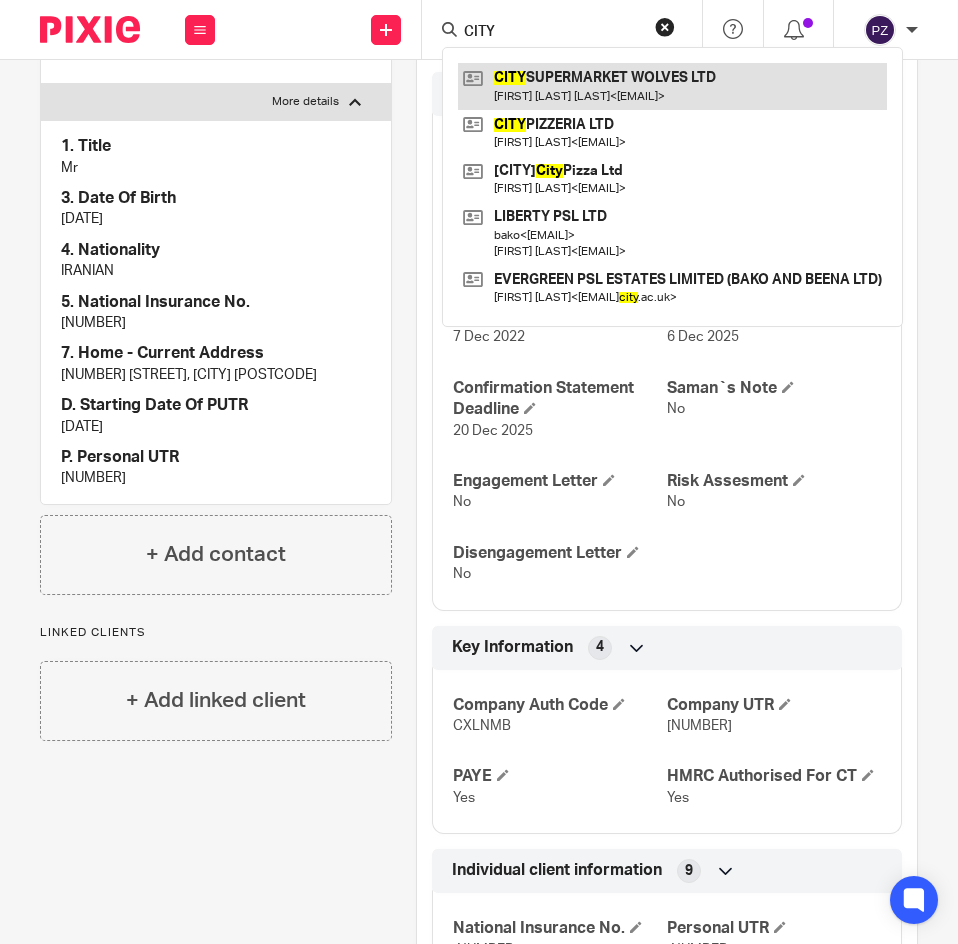 type on "CITY" 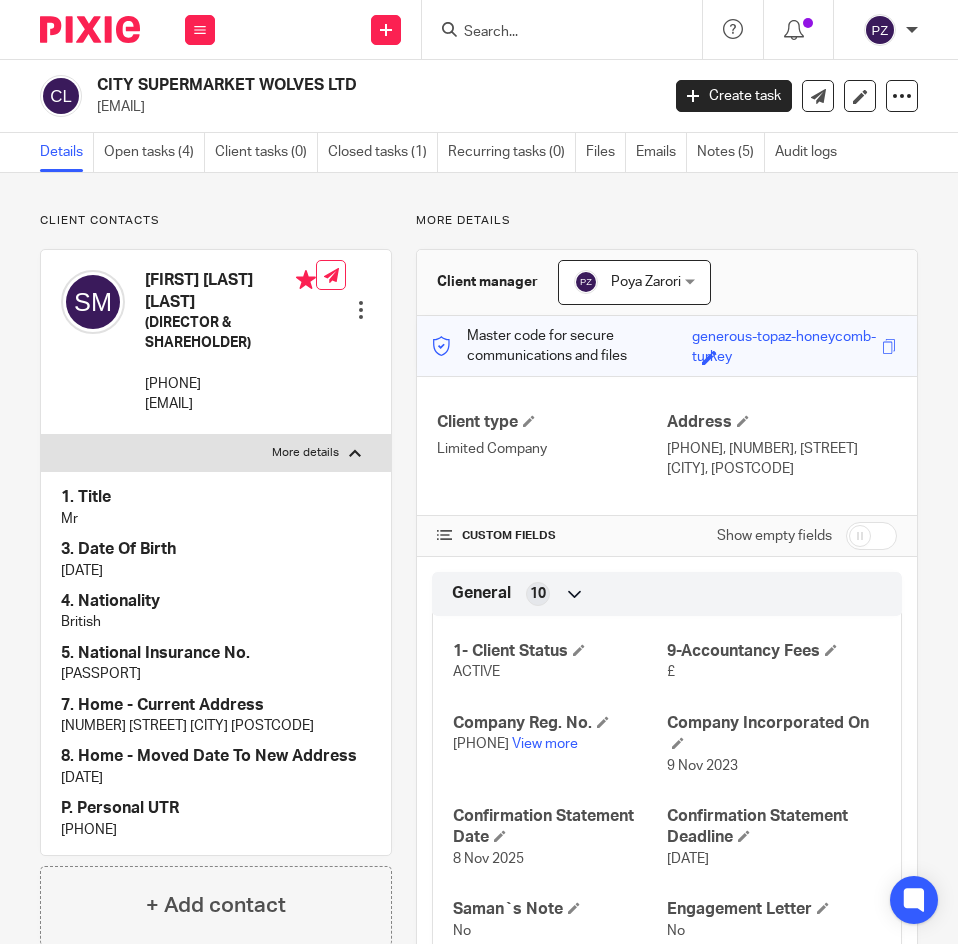 scroll, scrollTop: 0, scrollLeft: 0, axis: both 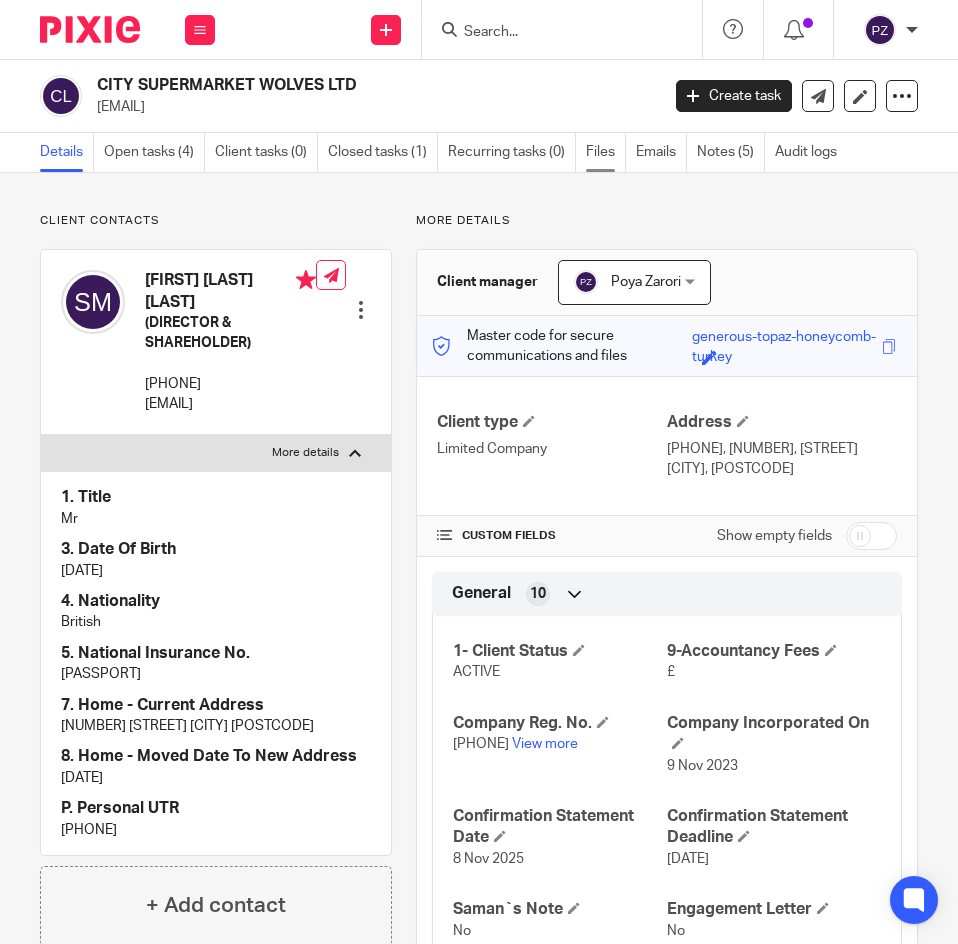 click on "Files" at bounding box center [606, 152] 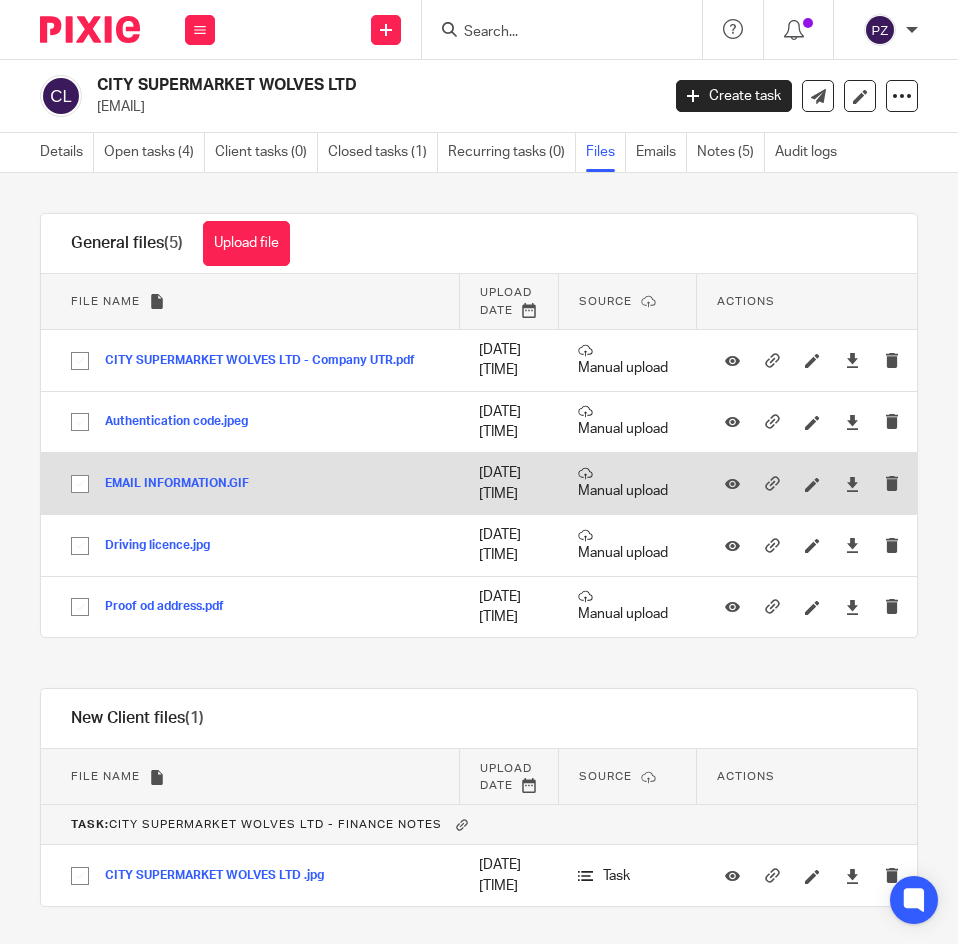 scroll, scrollTop: 0, scrollLeft: 0, axis: both 